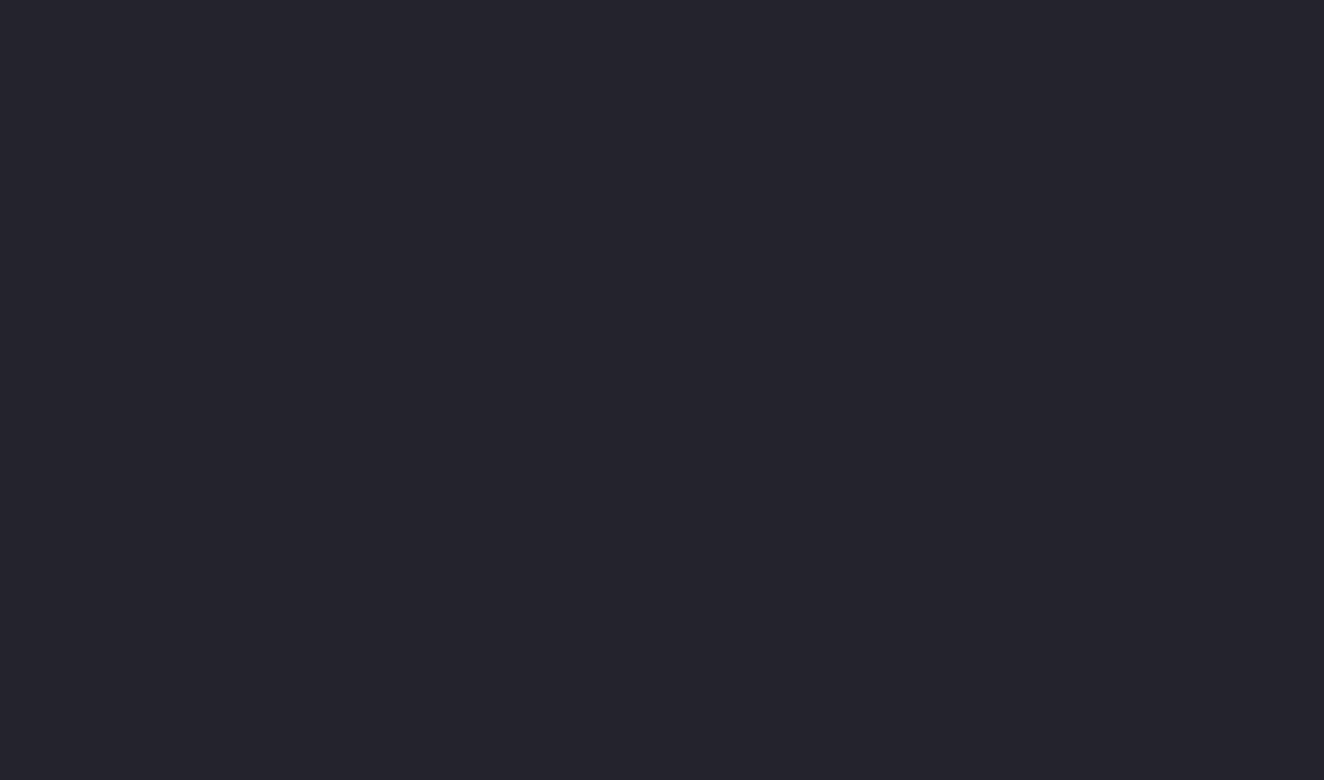 scroll, scrollTop: 0, scrollLeft: 0, axis: both 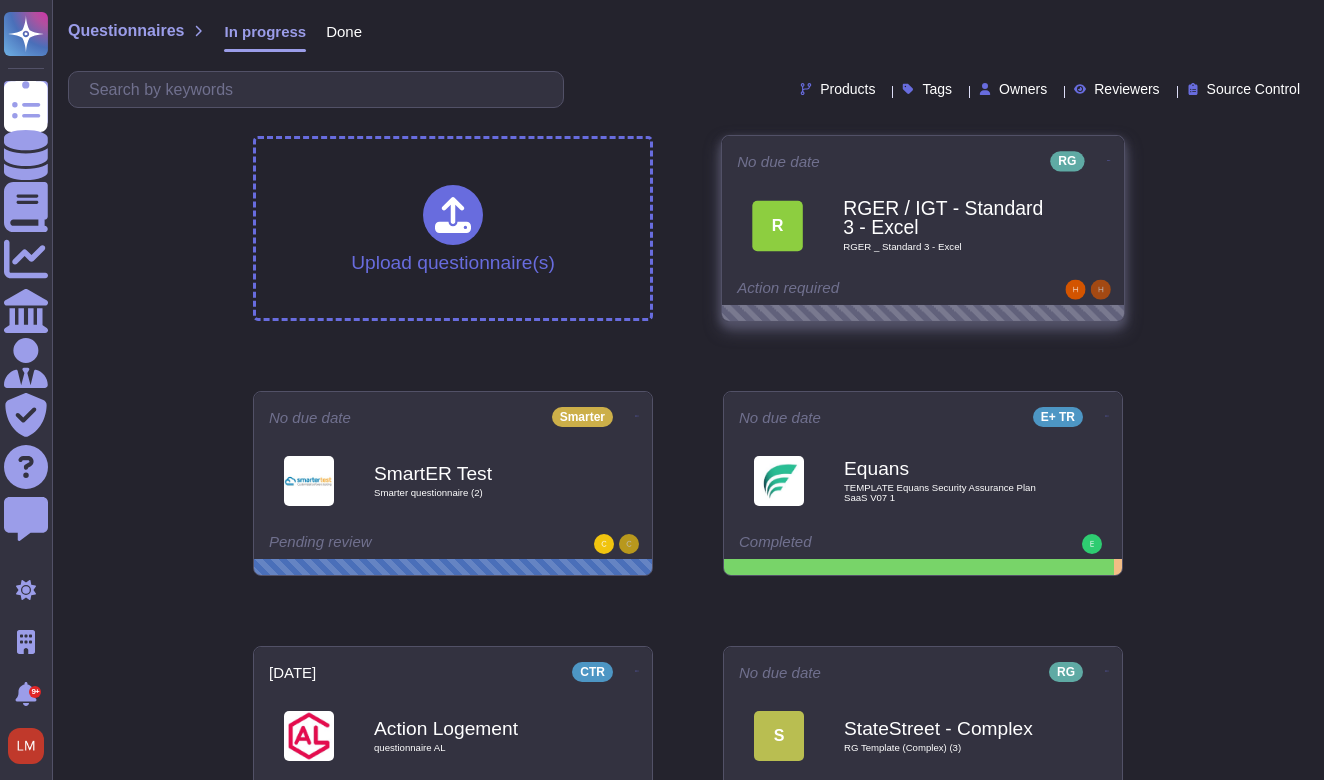 click on "R RGER / IGT - Standard 3 - Excel RGER _ Standard 3 - Excel" at bounding box center [923, 225] 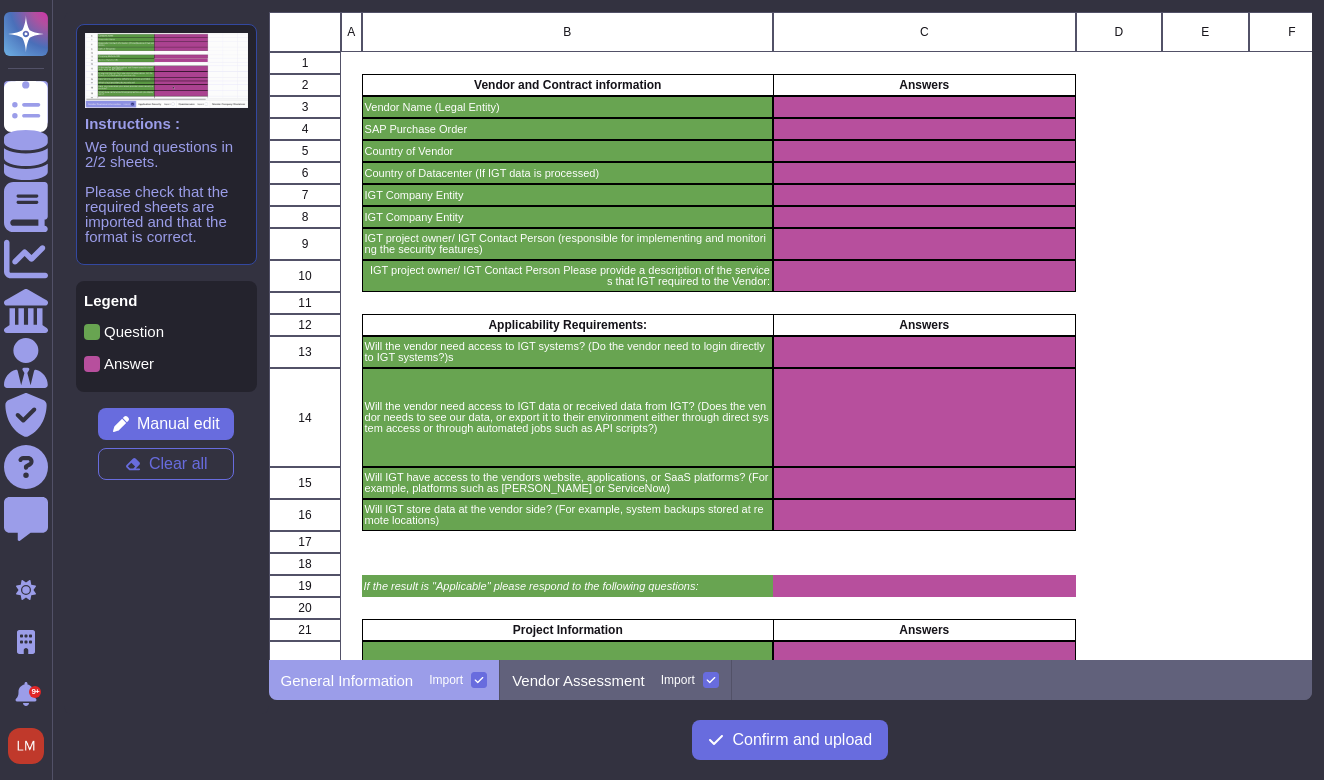 scroll, scrollTop: 1, scrollLeft: 1, axis: both 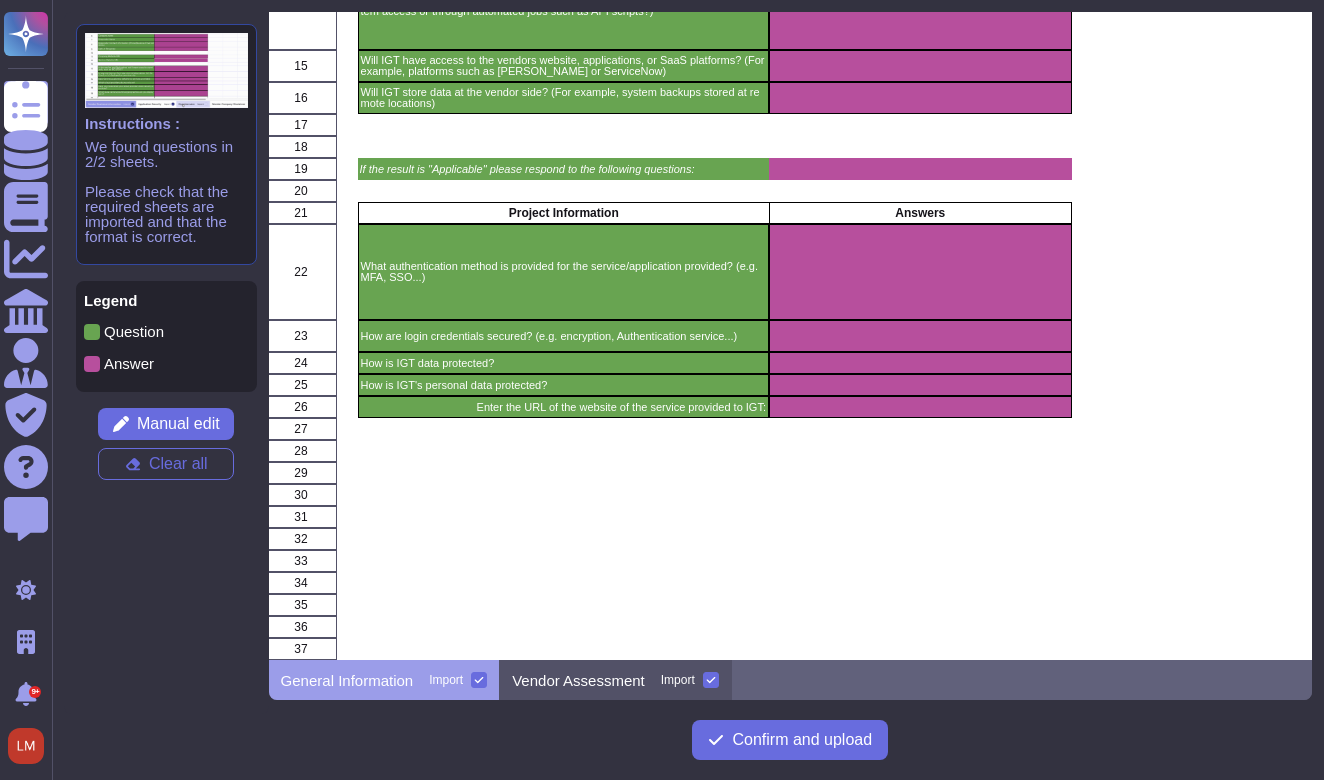click on "Vendor Assessment" at bounding box center [578, 680] 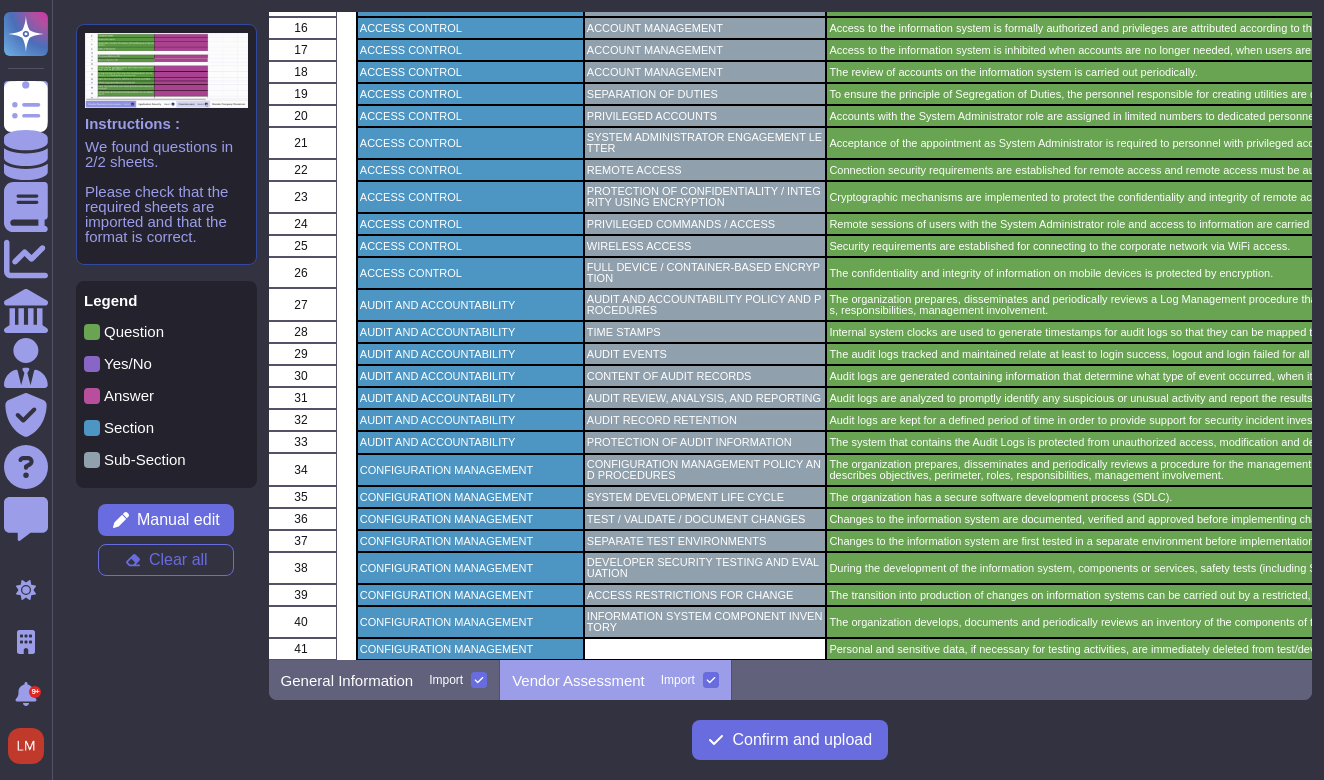 scroll, scrollTop: 0, scrollLeft: 0, axis: both 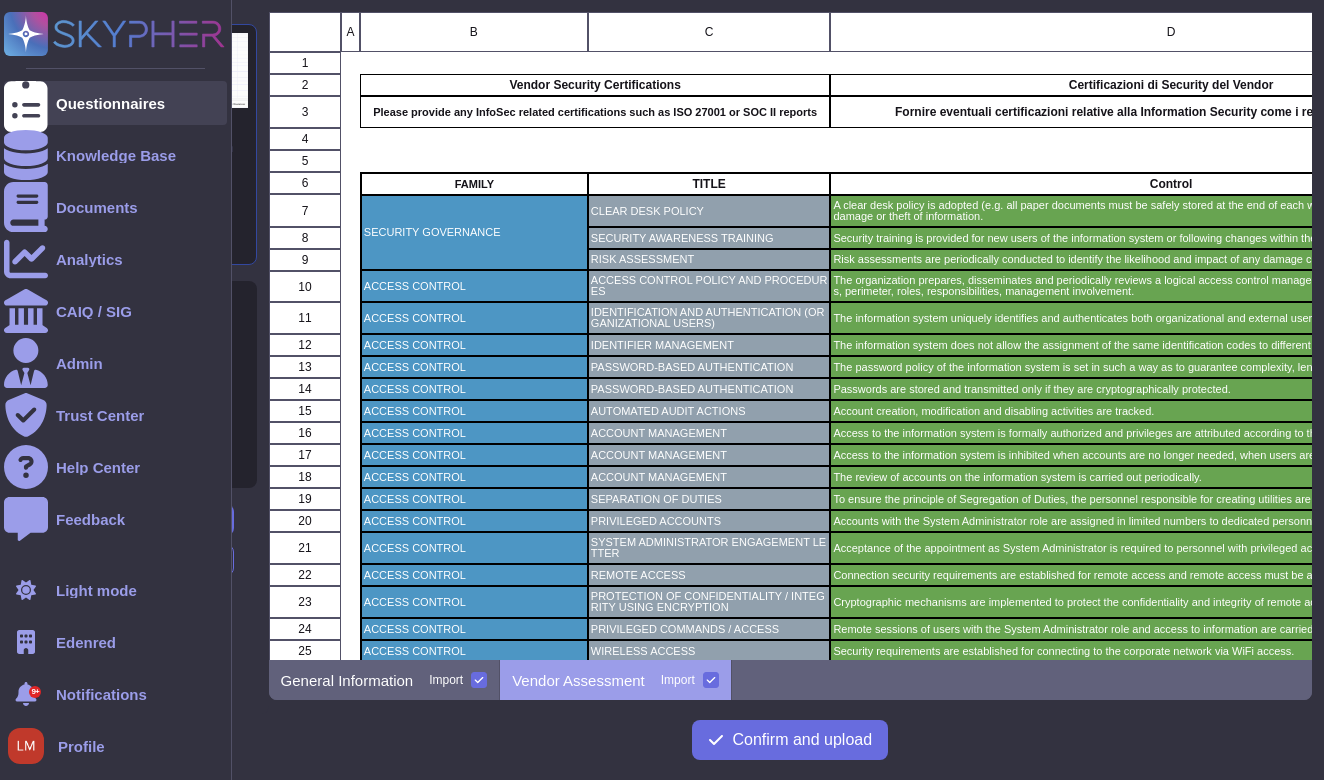 click on "Questionnaires" at bounding box center [110, 103] 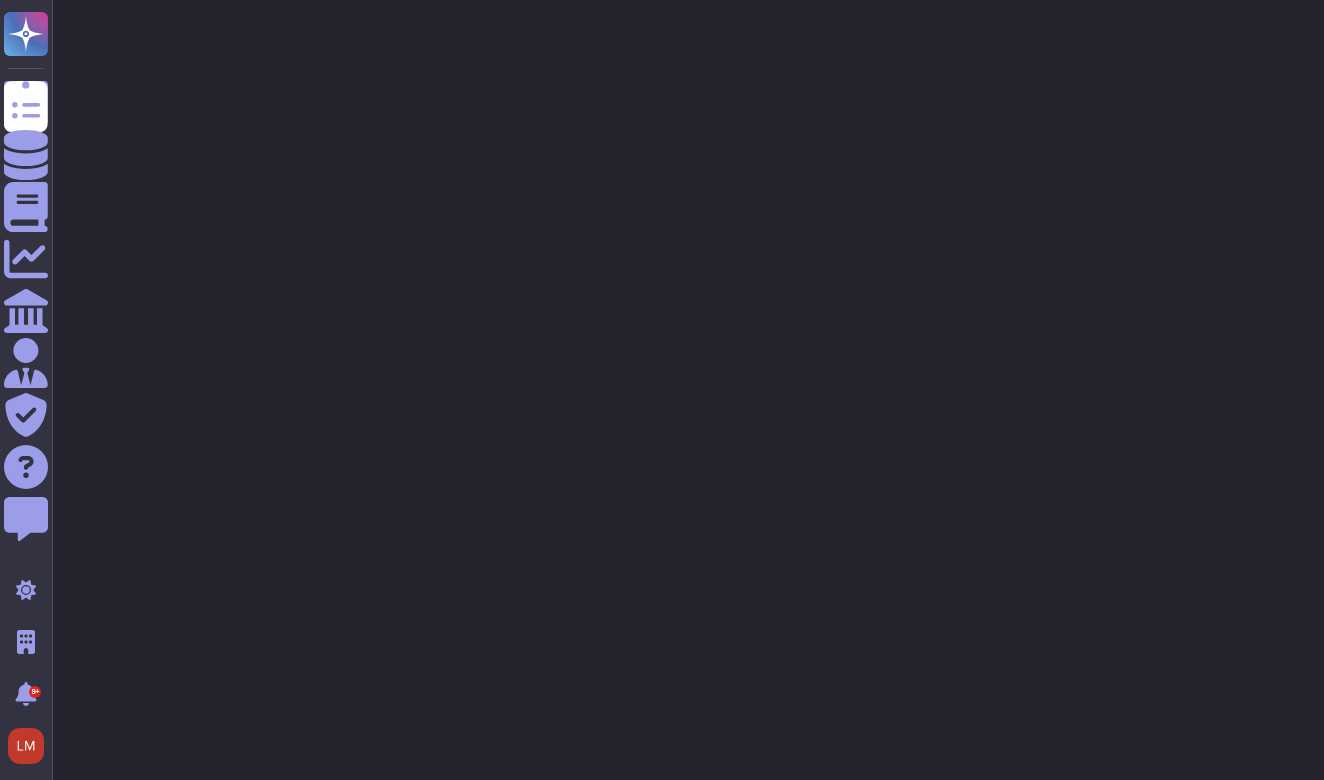 click on "Questionnaires Knowledge Base Documents Analytics CAIQ / SIG Admin Trust Center Help Center Feedback Light mode Edenred 9+ Notifications Profile" at bounding box center [662, 50] 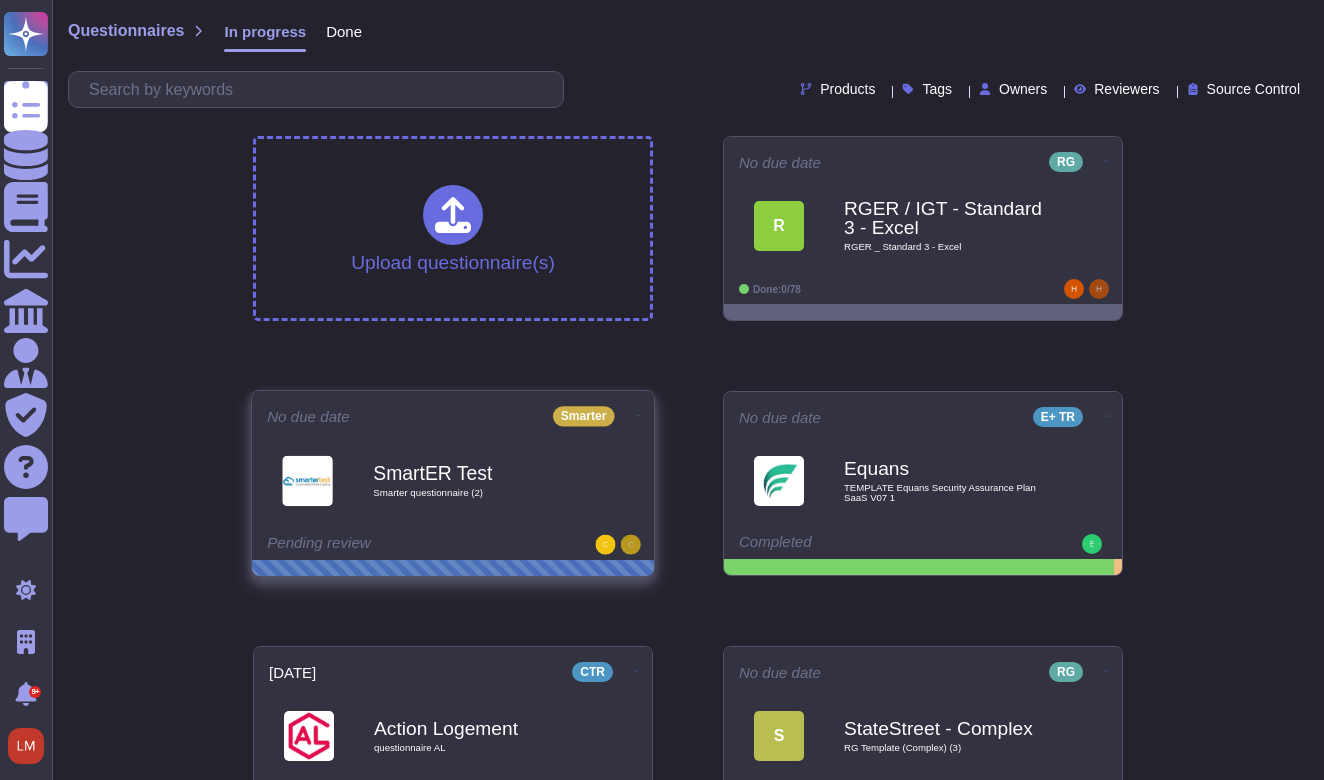 click on "SmartER Test" at bounding box center [474, 472] 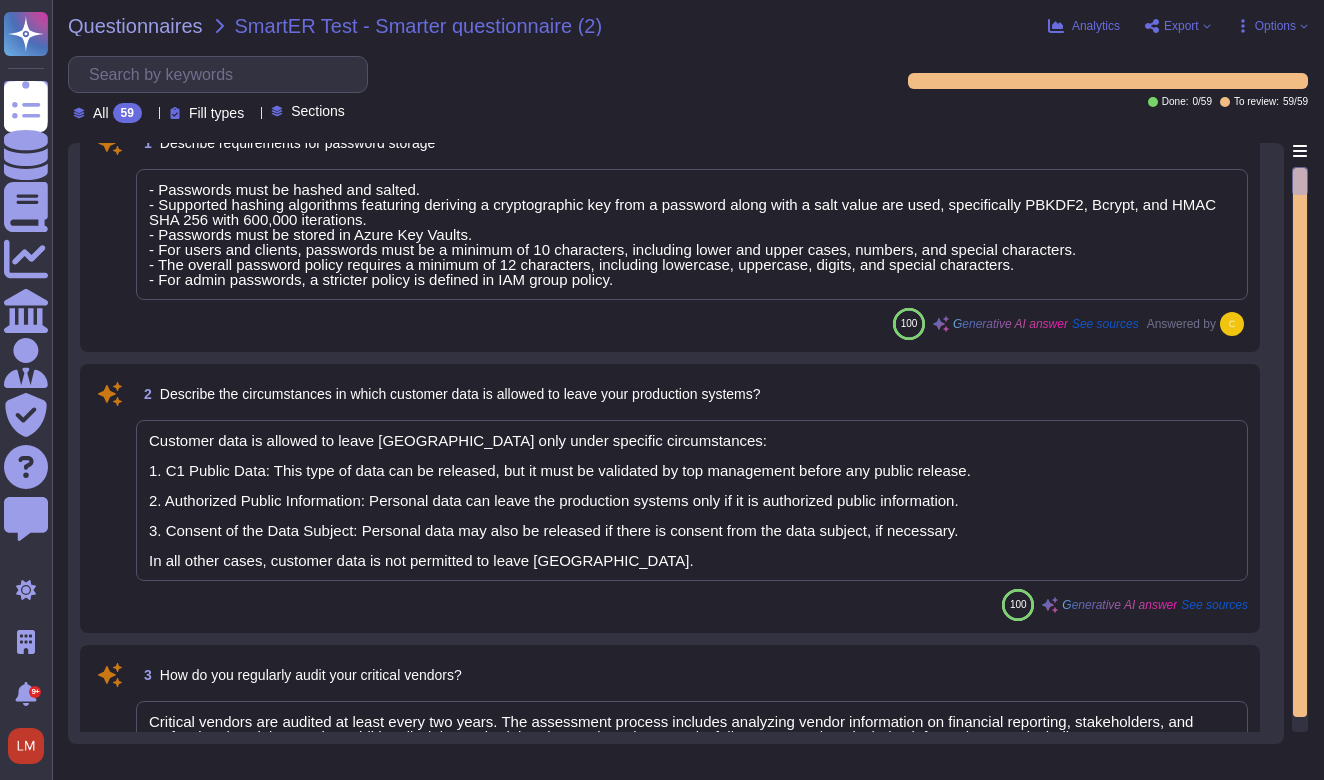 scroll, scrollTop: 92, scrollLeft: 0, axis: vertical 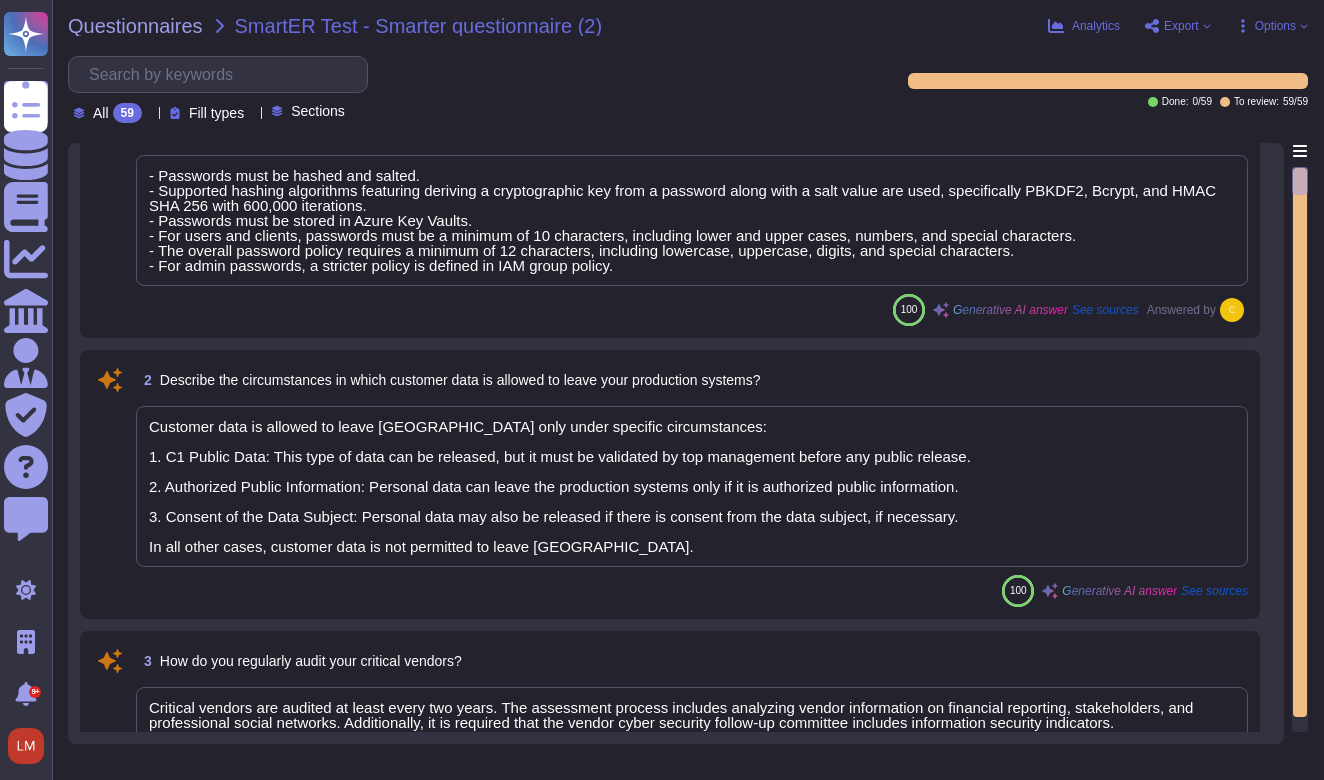 click on "- Passwords must be hashed and salted.
- Supported hashing algorithms featuring deriving a cryptographic key from a password along with a salt value are used, specifically PBKDF2, Bcrypt, and HMAC SHA 256 with 600,000 iterations.
- Passwords must be stored in Azure Key Vaults.
- For users and clients, passwords must be a minimum of 10 characters, including lower and upper cases, numbers, and special characters.
- The overall password policy requires a minimum of 12 characters, including lowercase, uppercase, digits, and special characters.
- For admin passwords, a stricter policy is defined in IAM group policy." at bounding box center (682, 220) 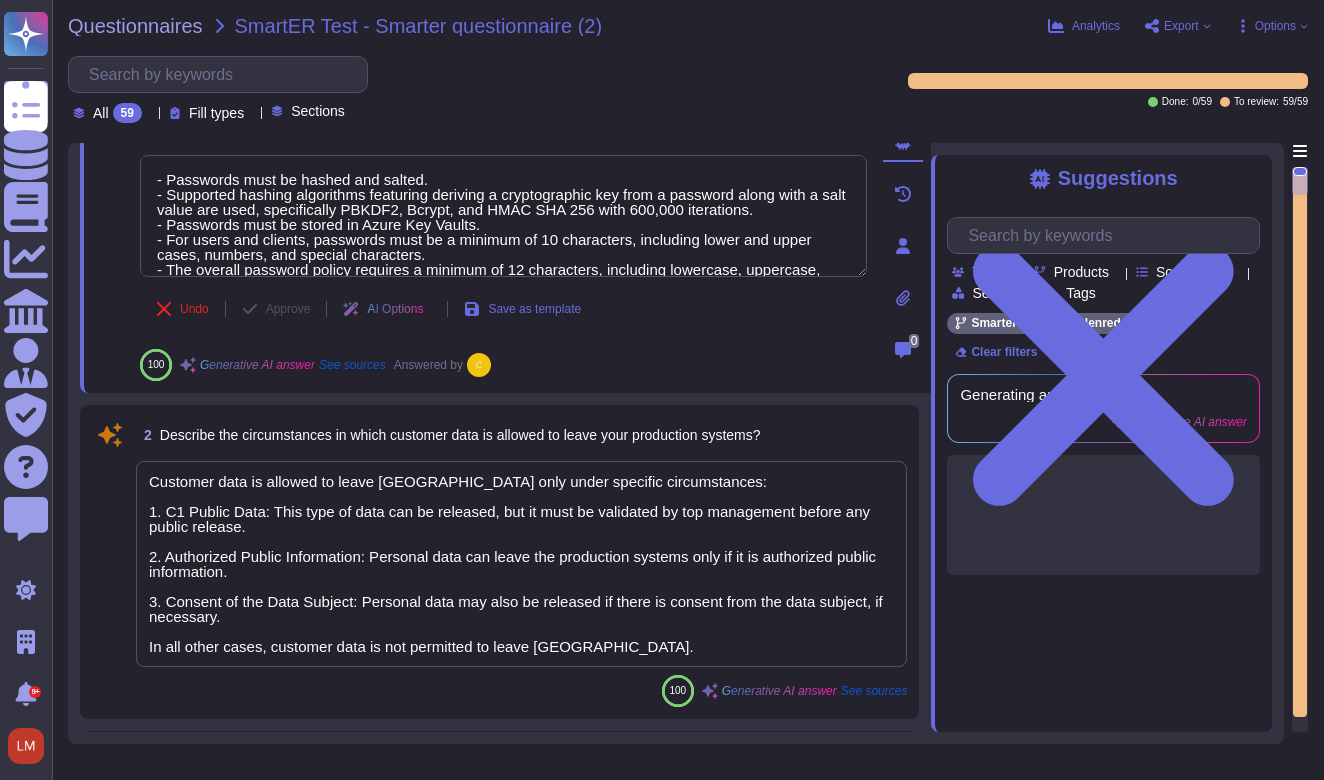 type on "- Passwords must be hashed and salted.
- Supported hashing algorithms featuring deriving a cryptographic key from a password along with a salt value are used, specifically PBKDF2, Bcrypt, and HMAC SHA 256 with 600,000 iterations.
- Passwords must be stored in Azure Key Vaults.
- For users and clients, passwords must be a minimum of 10 characters, including lower and upper cases, numbers, and special characters.
- The overall password policy requires a minimum of 12 characters, including lowercase, uppercase, digits, and special characters.
- For admin passwords, a stricter policy is defined in IAM group policy." 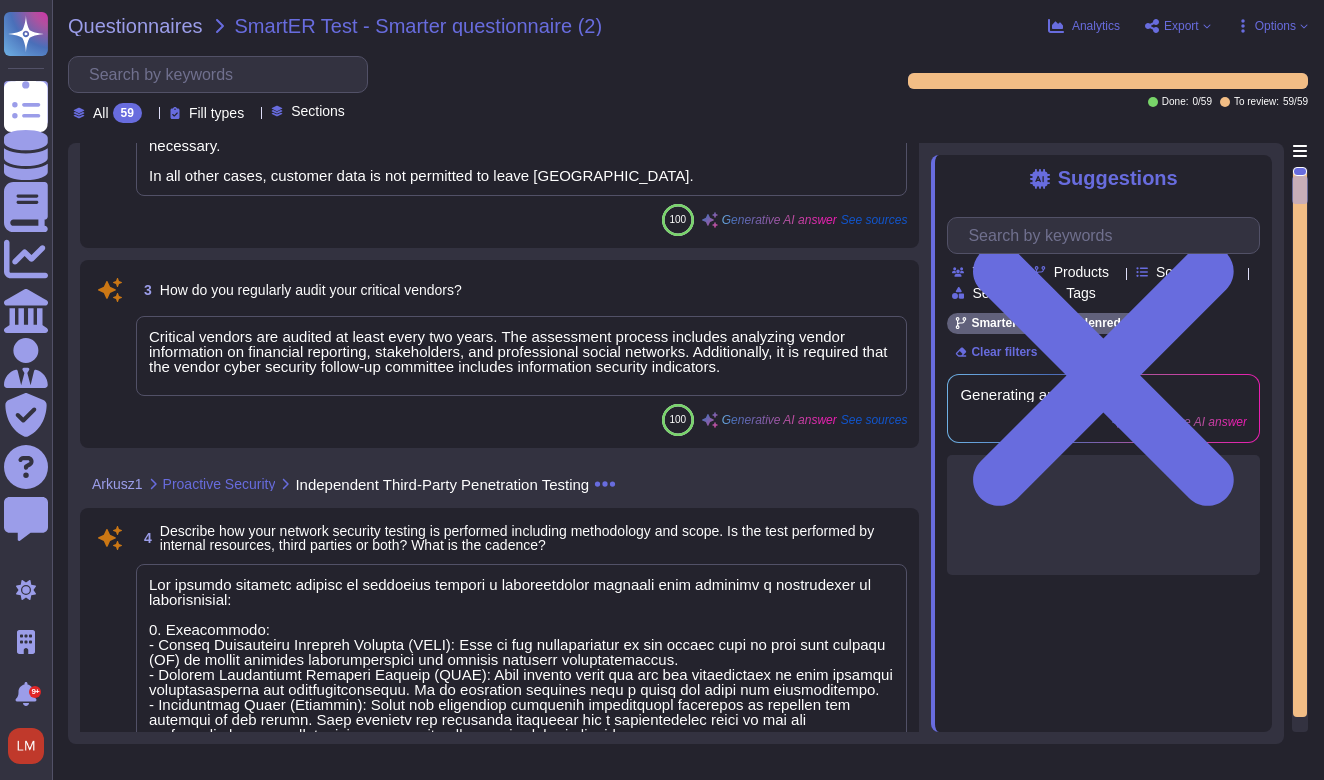 scroll, scrollTop: 565, scrollLeft: 0, axis: vertical 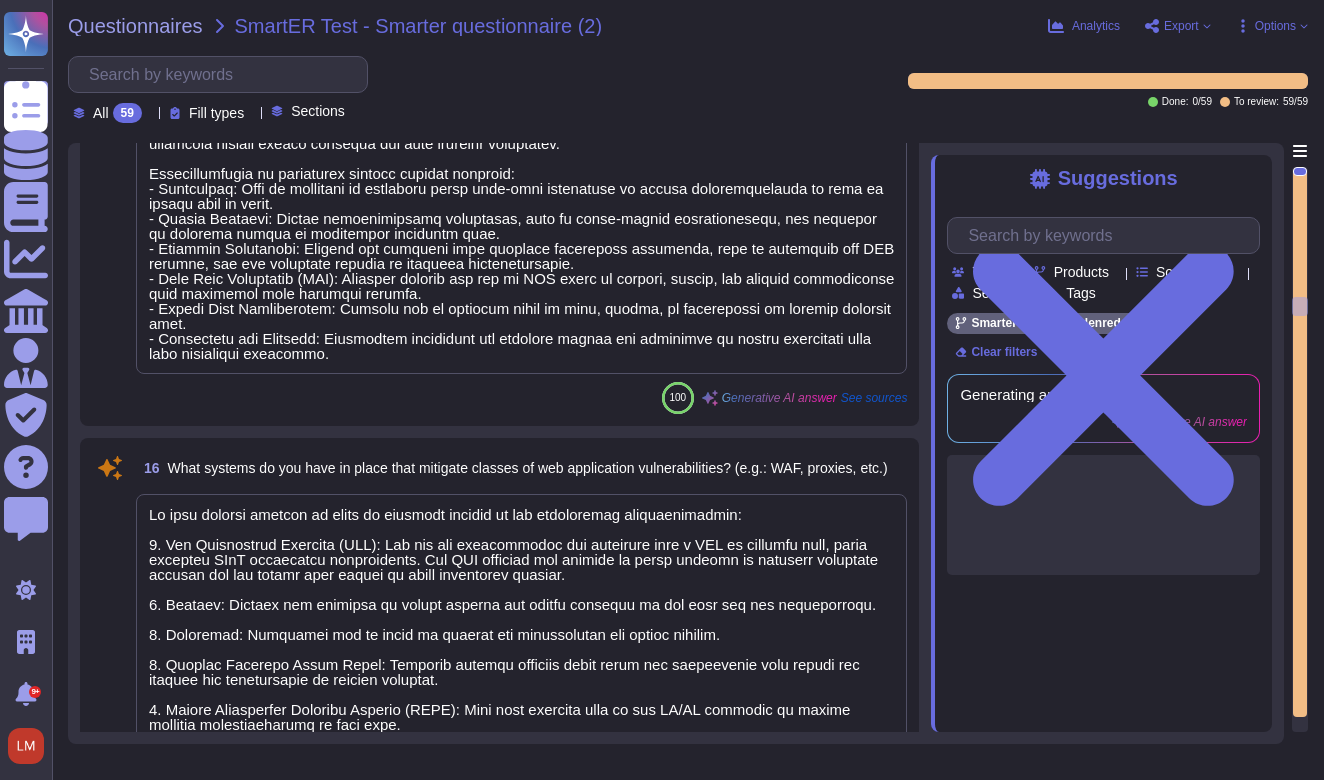 click at bounding box center (521, 702) 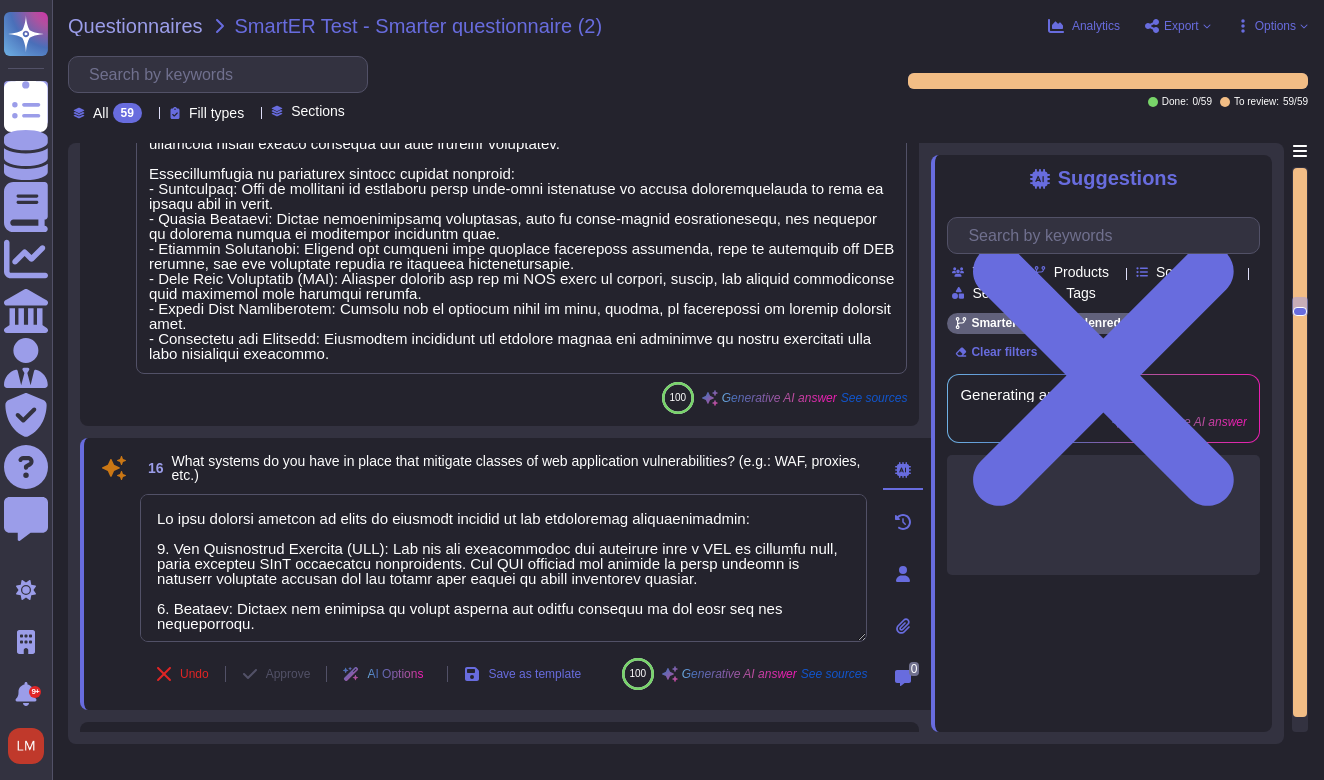 type on "We have several systems in place to mitigate classes of web application vulnerabilities:
1. Web Application Firewall (WAF): All our web applications are protected with a WAF in blocking mode, which includes DDoS protection capabilities. The WAF inspects the content of every request to identify potential attacks and can either send alerts or block suspicious traffic.
2. Proxies: Proxies are utilized to secure traffic and manage requests to and from our web applications.
3. Firewalls: Firewalls are in place to protect our environments and manage traffic.
4. Network Security Group Rules: Specific network security group rules are implemented both inside and outside our environments to enhance security.
5. Static Application Security Testing (SAST): This tool analyzes code in our CI/CD pipeline to detect security vulnerabilities at each push.
6. Dynamic Application Security Testing (DAST): DAST scans our web applications monthly to identify security vulnerabilities and misconfigurations.
7. Penetration T..." 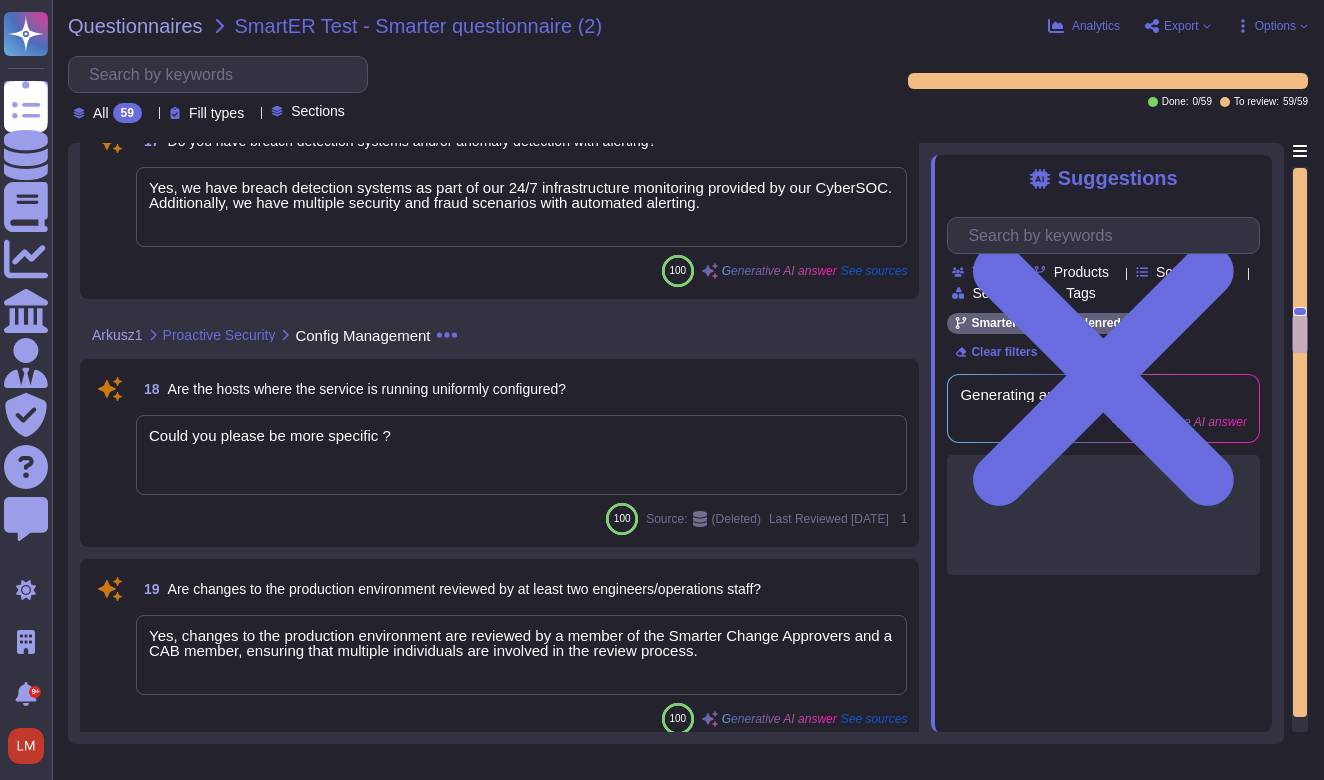 scroll, scrollTop: 6783, scrollLeft: 0, axis: vertical 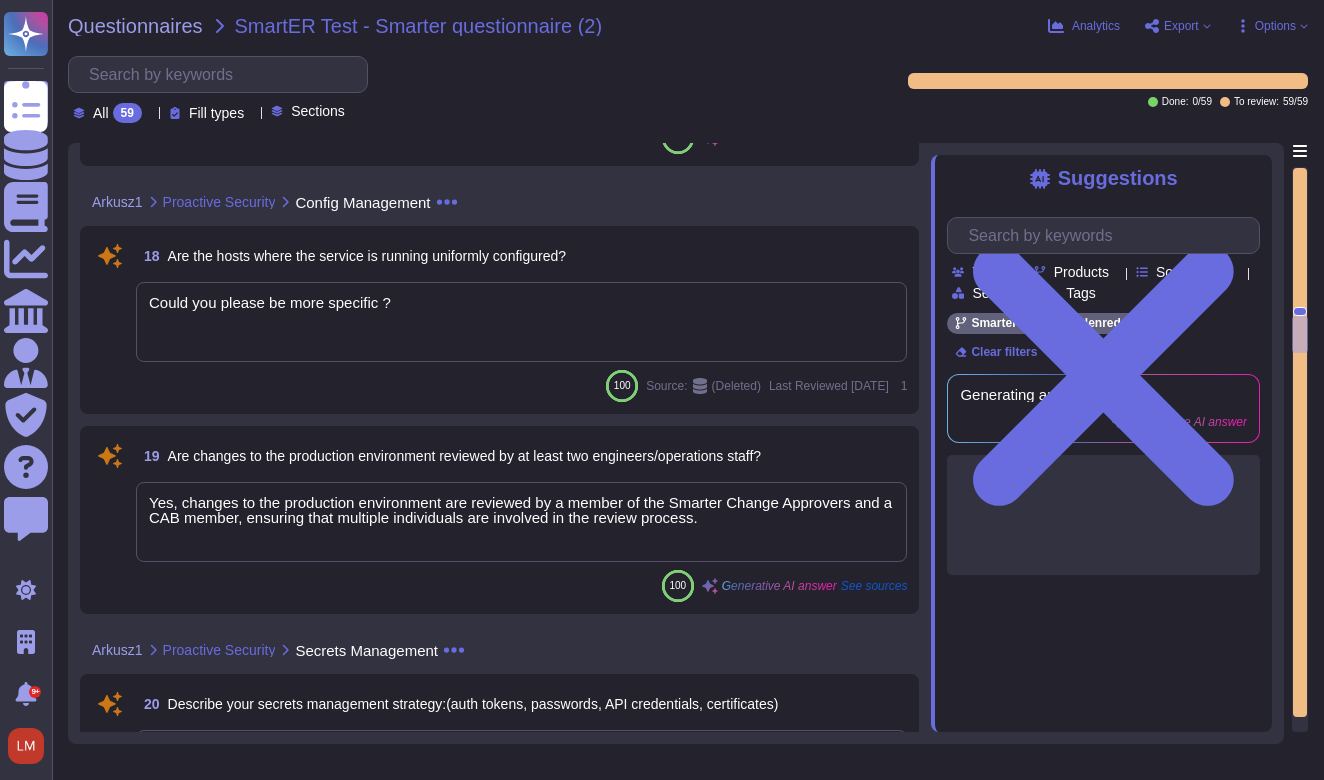 click on "Could you please be more specific ?" at bounding box center [521, 322] 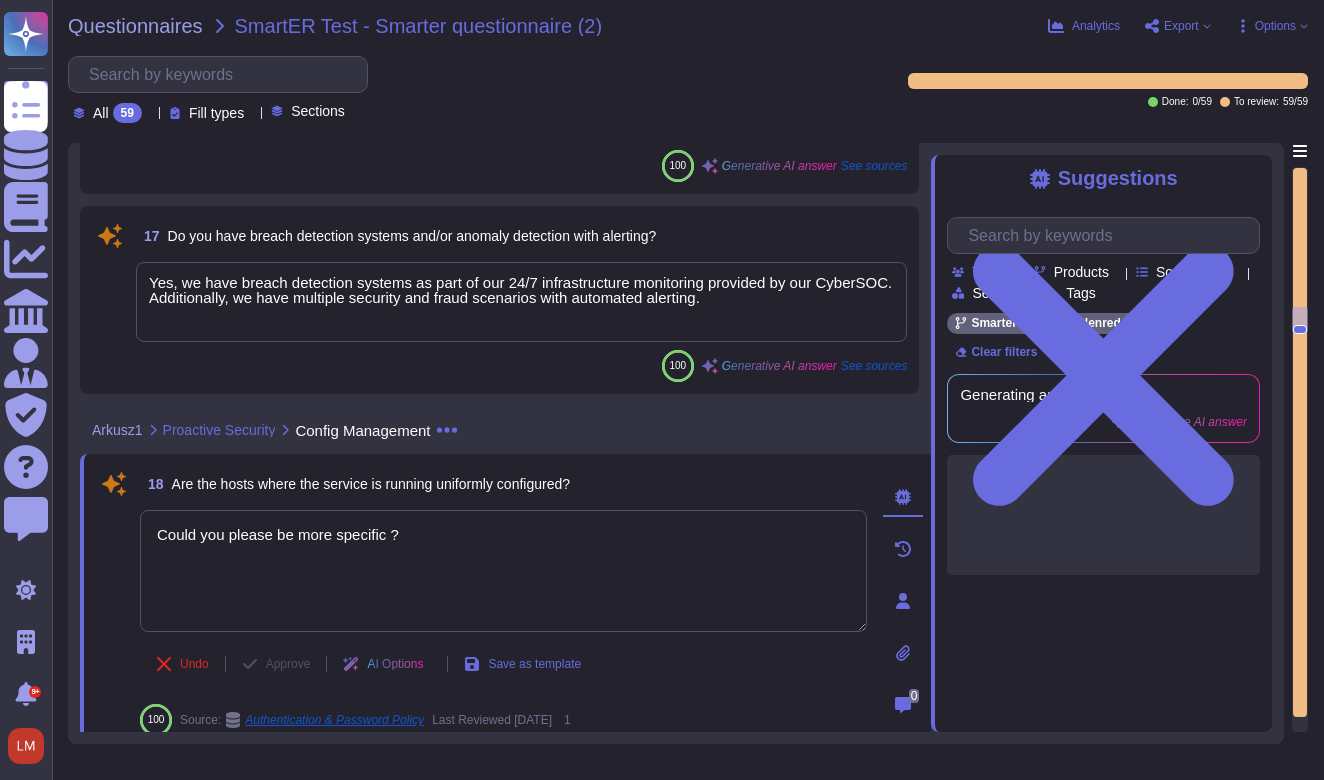 type on "Could you please be more specific ?" 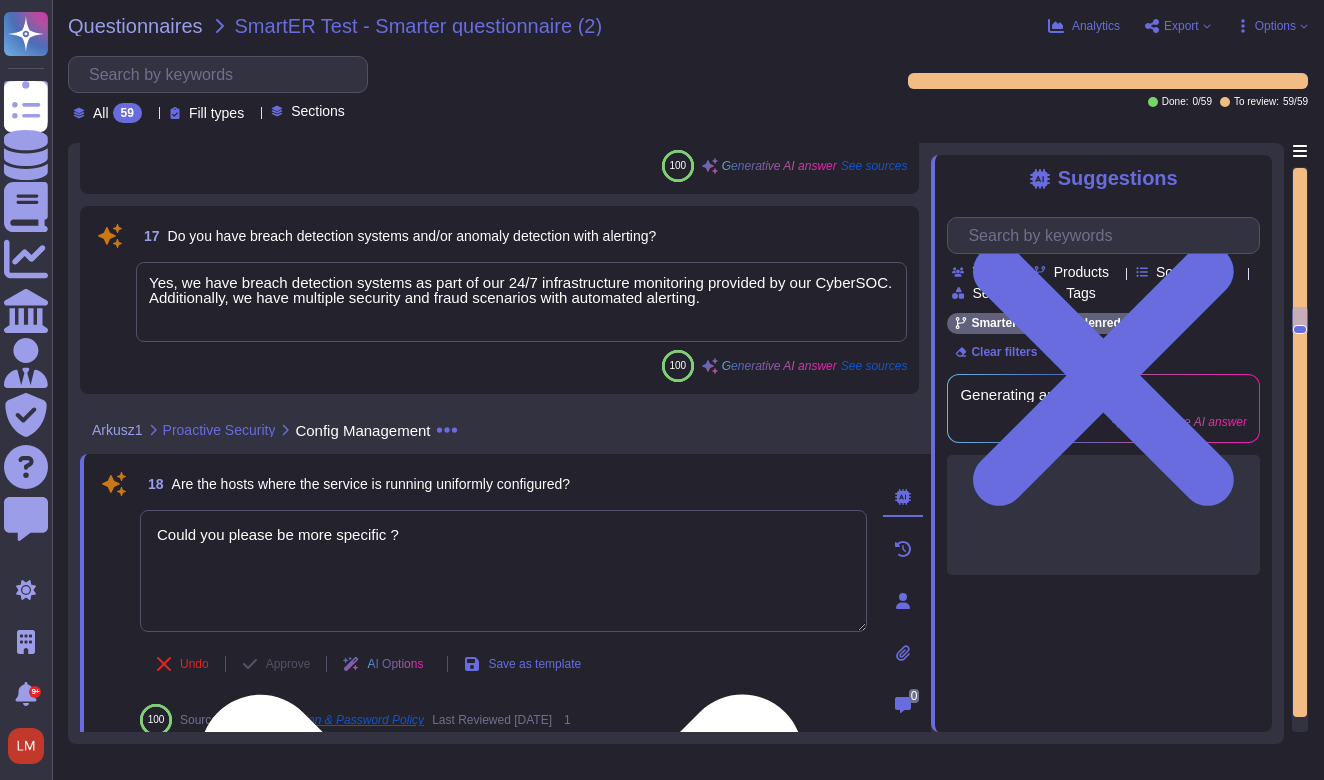 click on "Could you please be more specific ?" at bounding box center (503, 571) 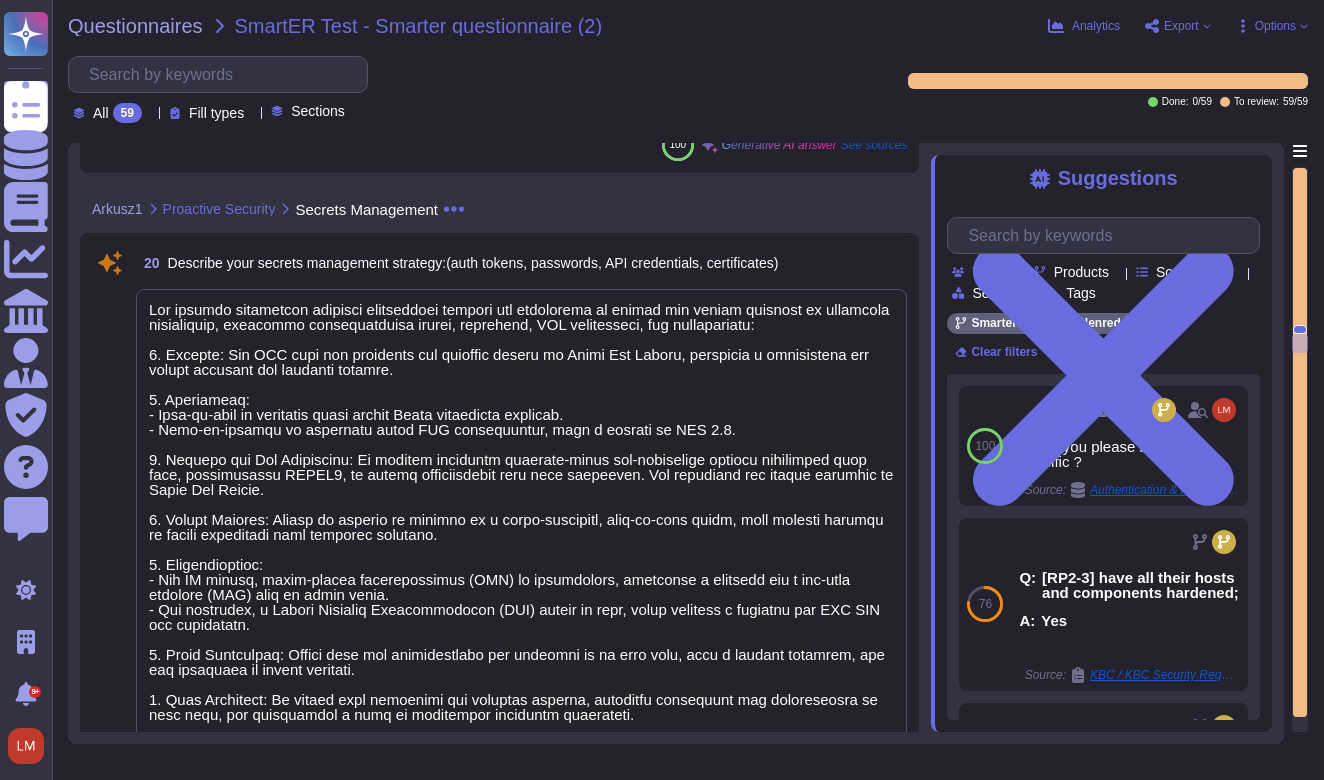 scroll, scrollTop: 7548, scrollLeft: 0, axis: vertical 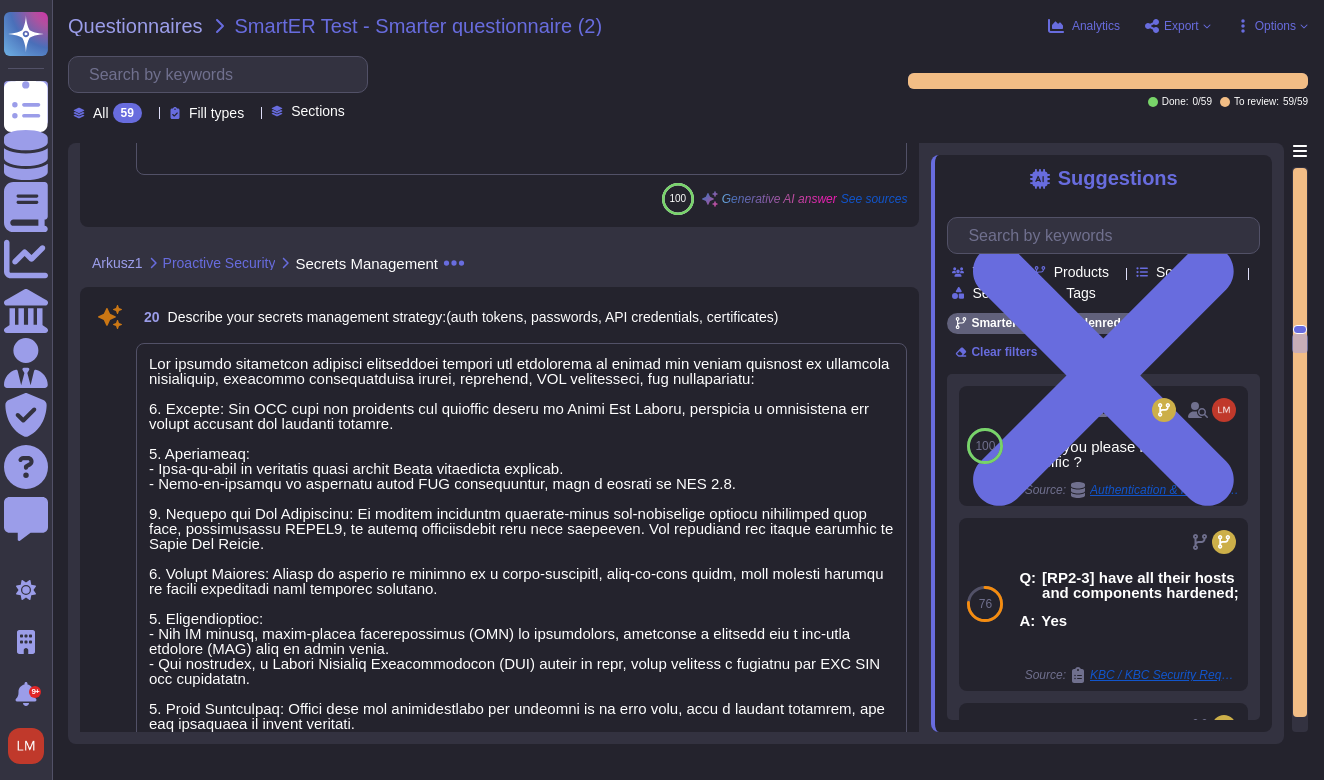 click at bounding box center [521, 618] 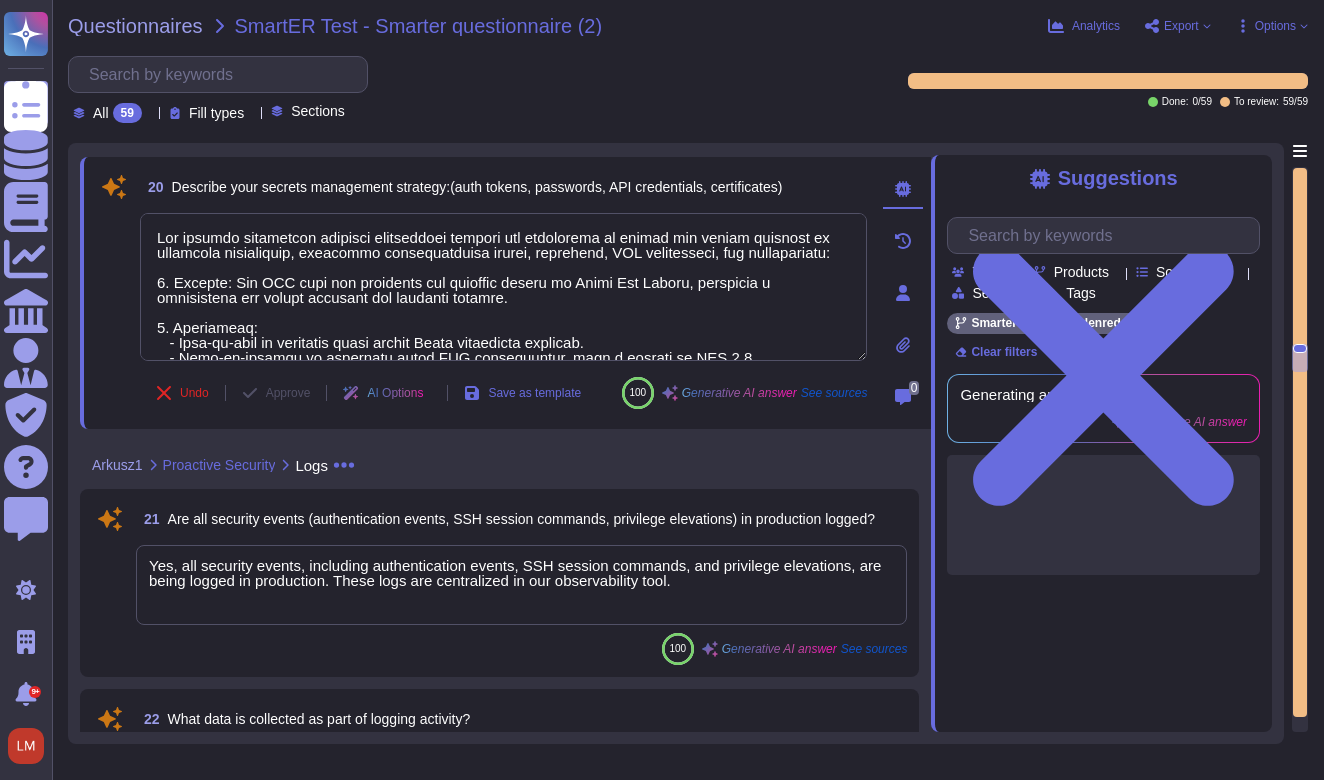 type on "Our secrets management strategy encompasses several key components to ensure the secure handling of sensitive information, including authentication tokens, passwords, API credentials, and certificates:
1. Storage: All API keys and passwords are [SECURITY_DATA] stored in Azure Key Vaults, providing a centralized and secure location for managing secrets.
2. Encryption:
- Data-at-rest is encrypted using native Azure encryption features.
- Data-in-transit is protected using TLS certificates, with a minimum of TLS 1.2.
3. Hashing and Key Derivation: We utilize supported password-based key-derivation hashing algorithms with salt, specifically PBKDF2, to derive cryptographic keys from passwords. All passwords are stored securely in Azure Key Vaults.
4. Access Control: Access to secrets is granted on a least-privilege, need-to-know basis, with regular reviews to ensure compliance with security policies.
5. Authentication:
- For HR admins, multi-factor authentication (MFA) is implemented, requiring a passw..." 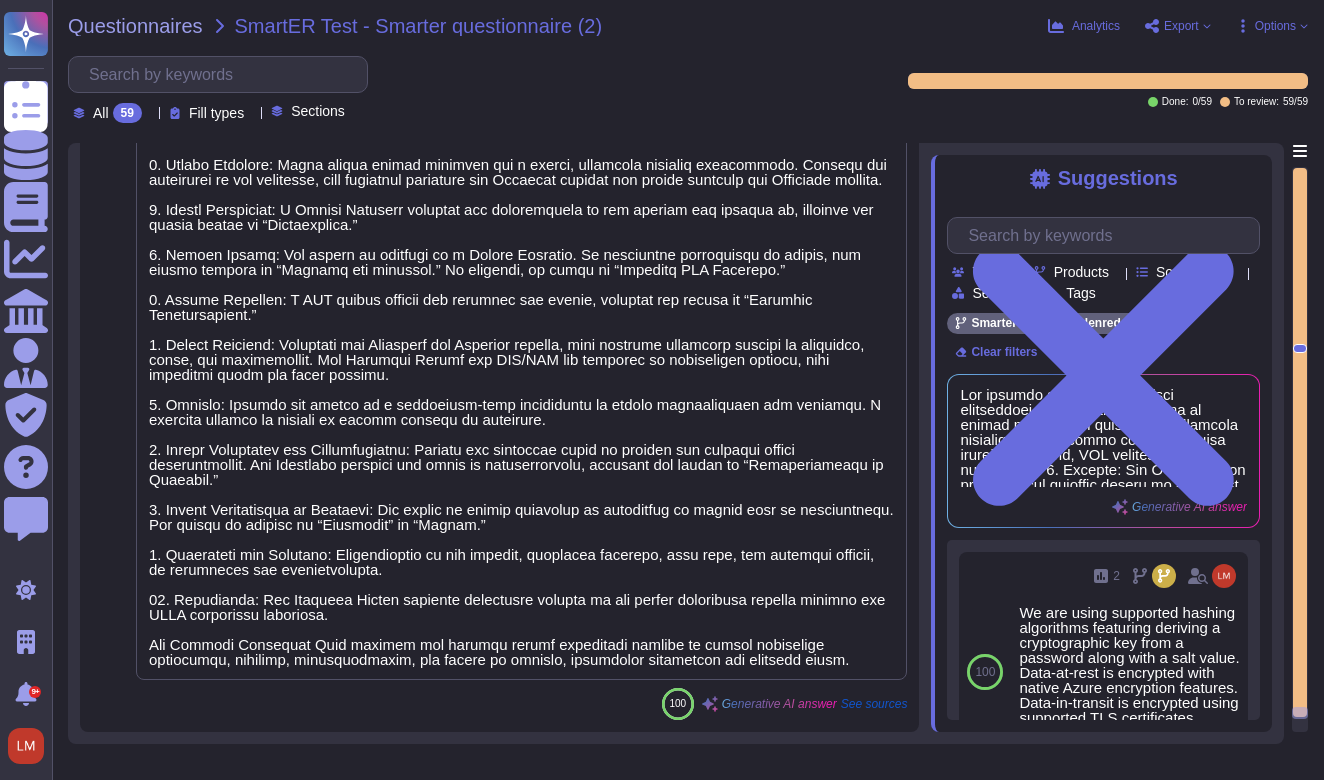 scroll, scrollTop: 21653, scrollLeft: 0, axis: vertical 